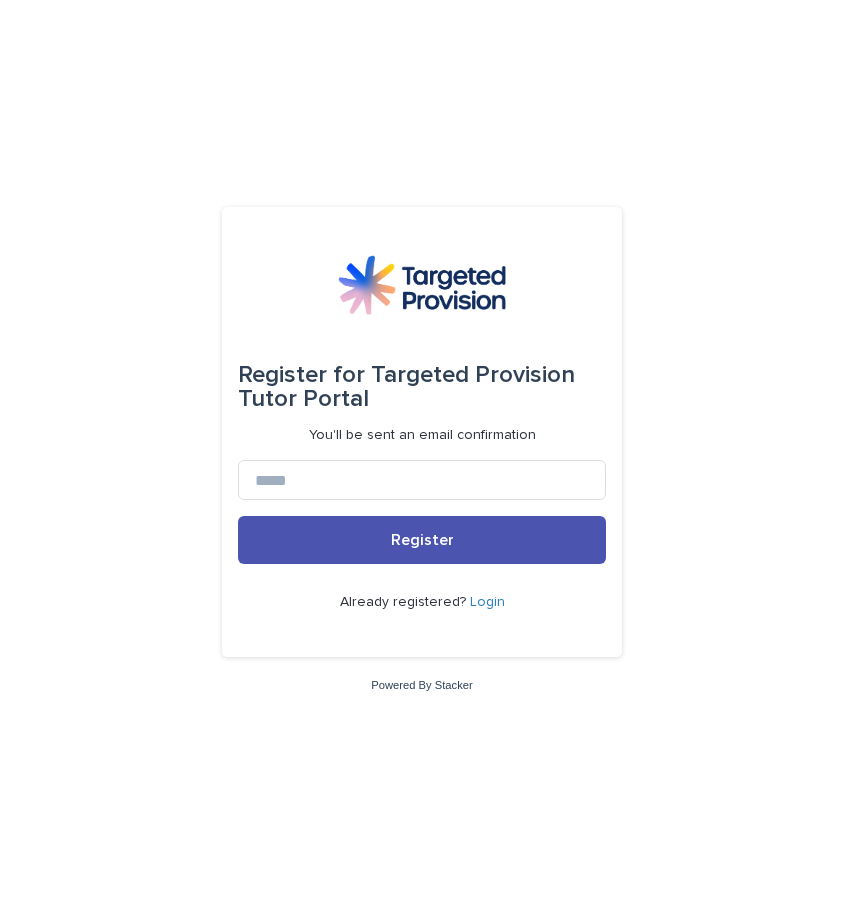 scroll, scrollTop: 0, scrollLeft: 0, axis: both 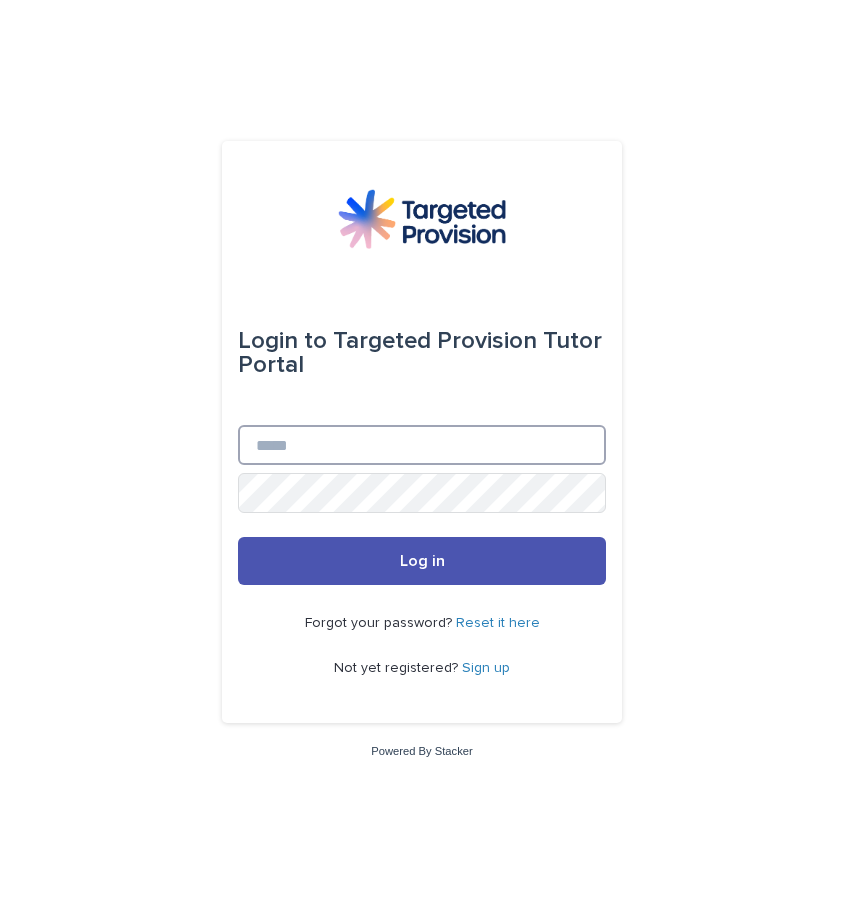 type on "**********" 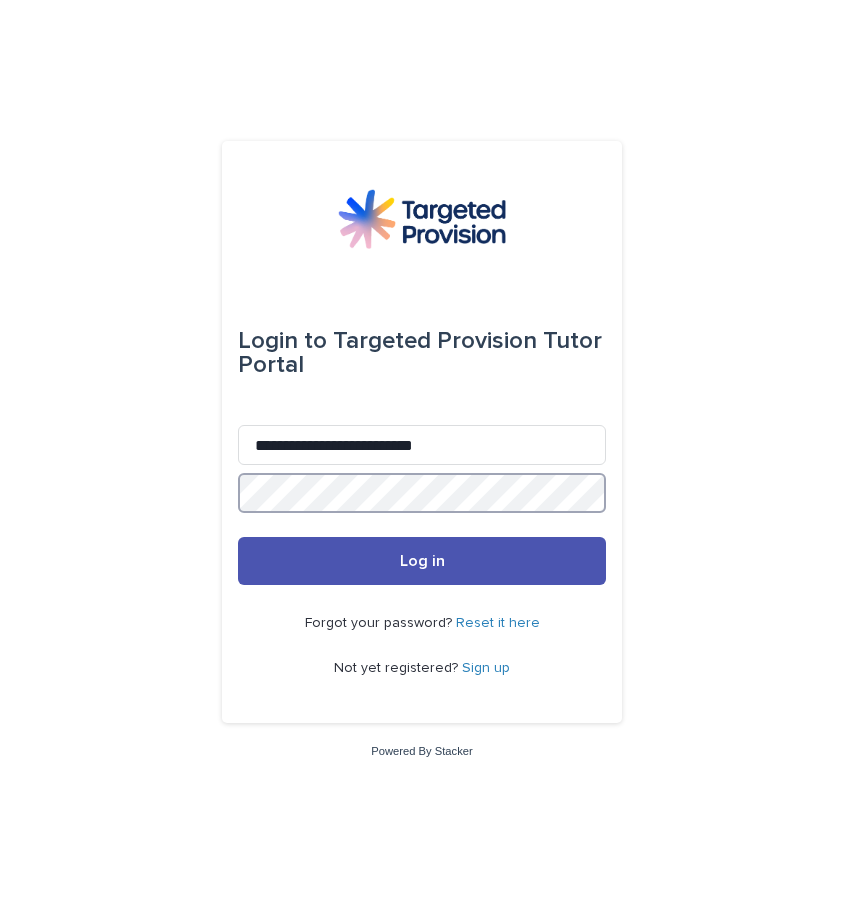 click on "Log in" at bounding box center [422, 561] 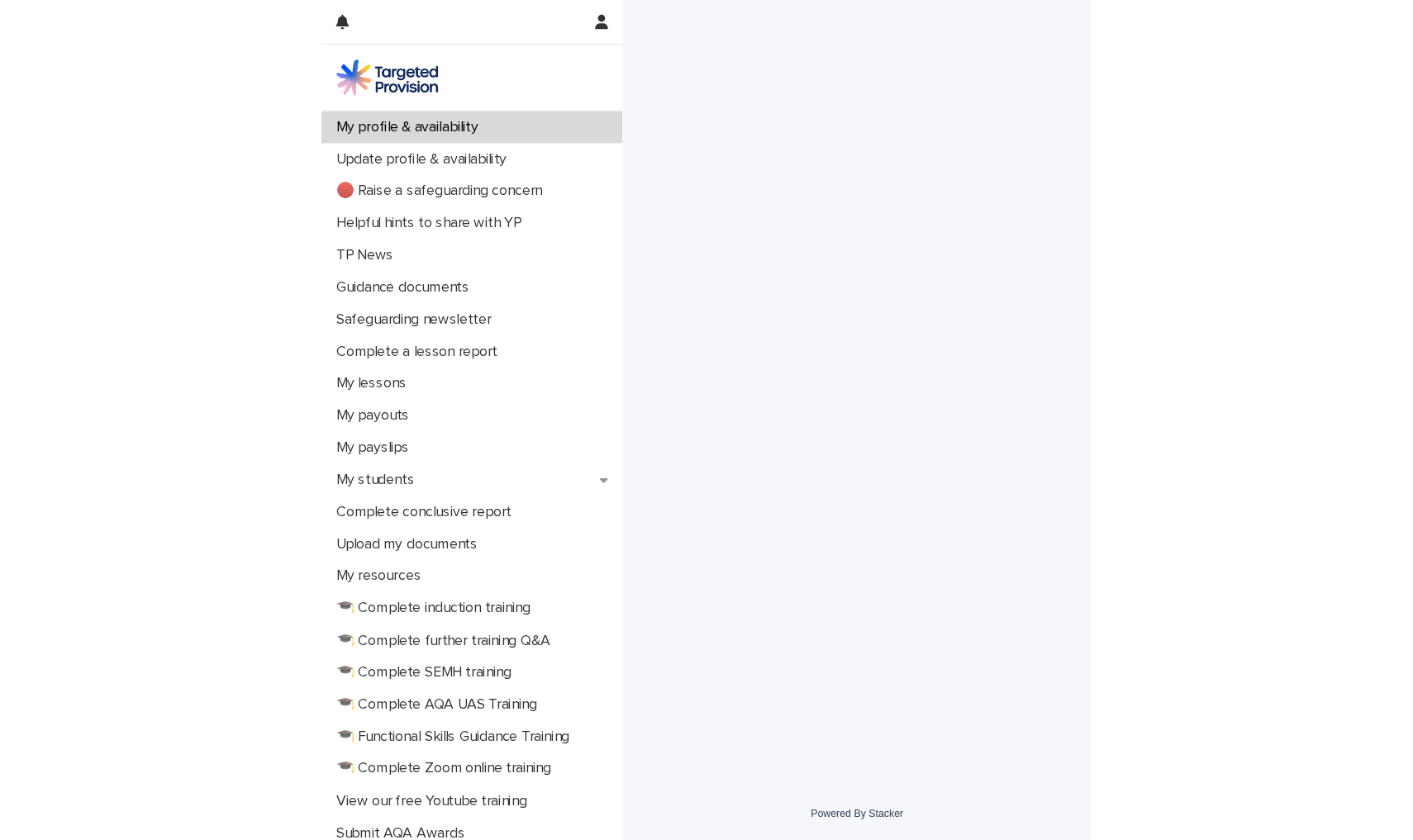 scroll, scrollTop: 0, scrollLeft: 0, axis: both 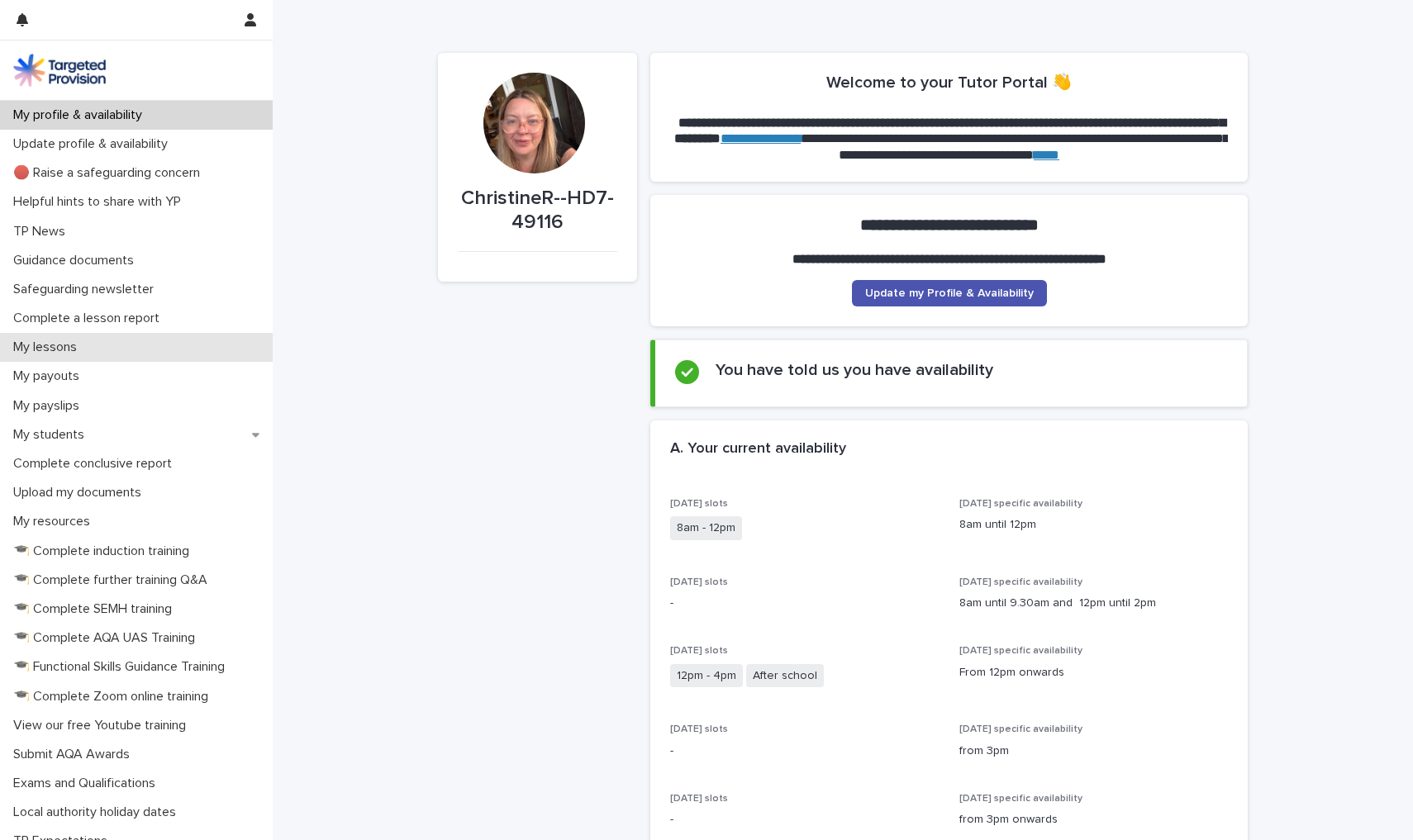 click on "My lessons" at bounding box center (48, 347) 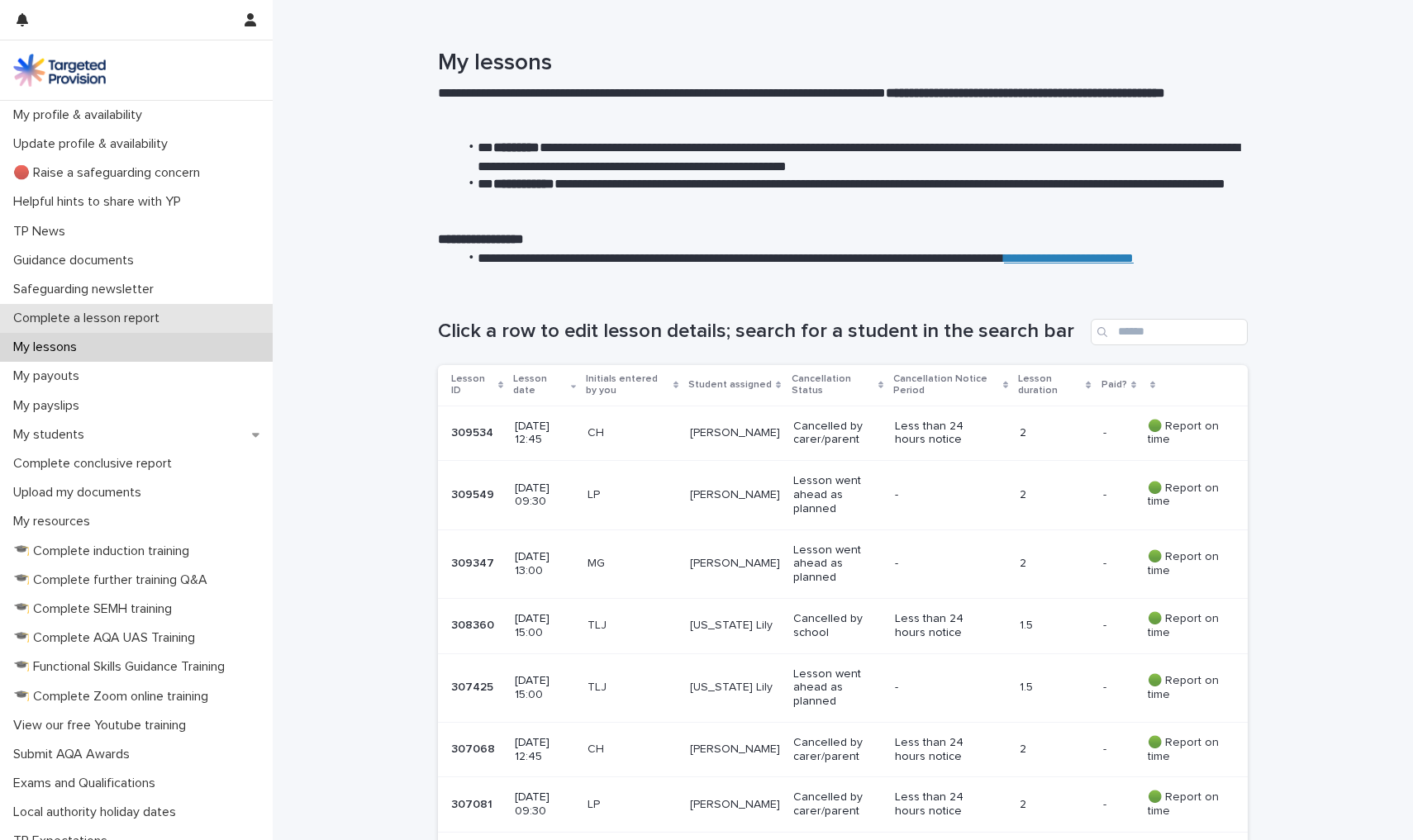 click on "Complete a lesson report" at bounding box center [89, 318] 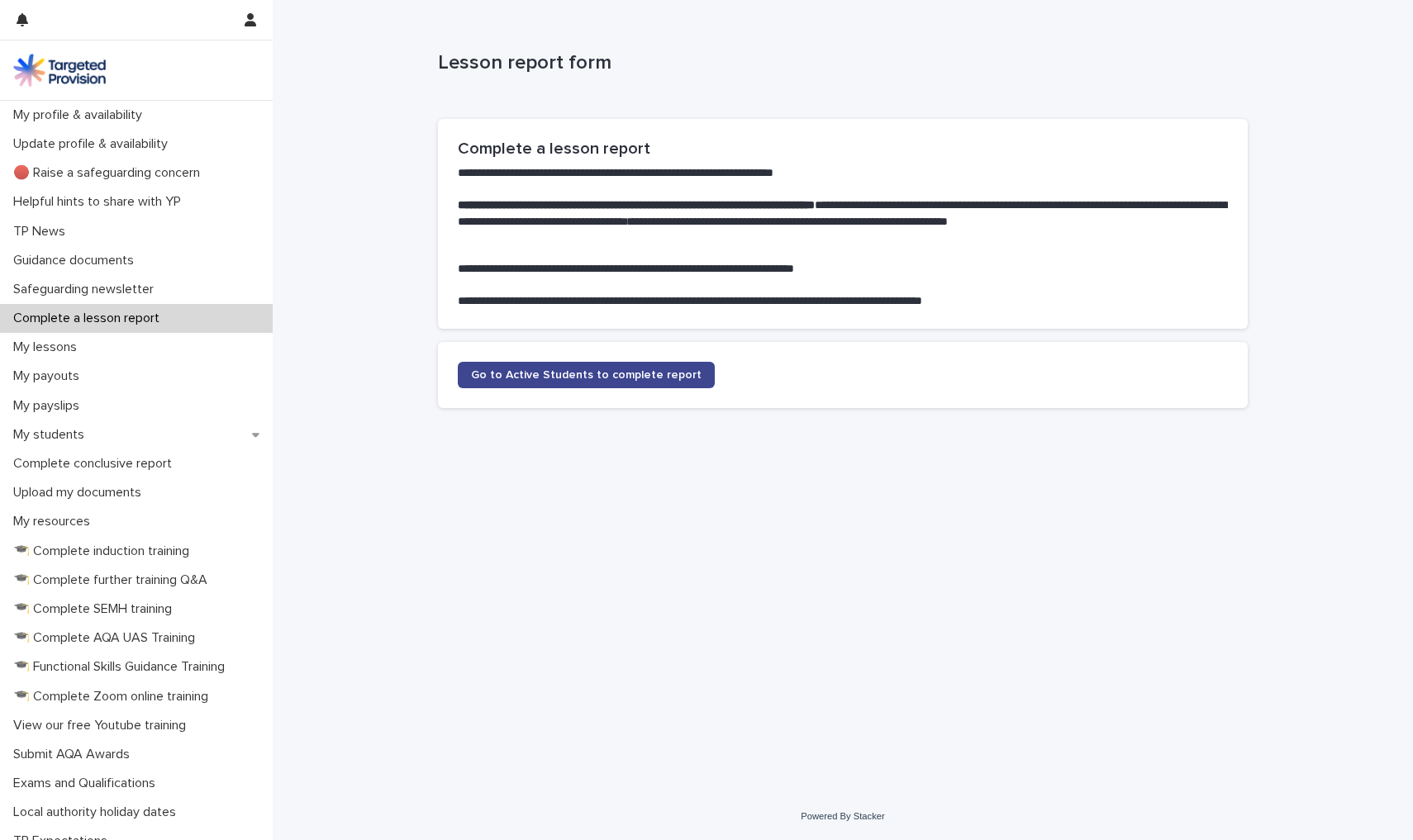 click on "Go to Active Students to complete report" at bounding box center (586, 375) 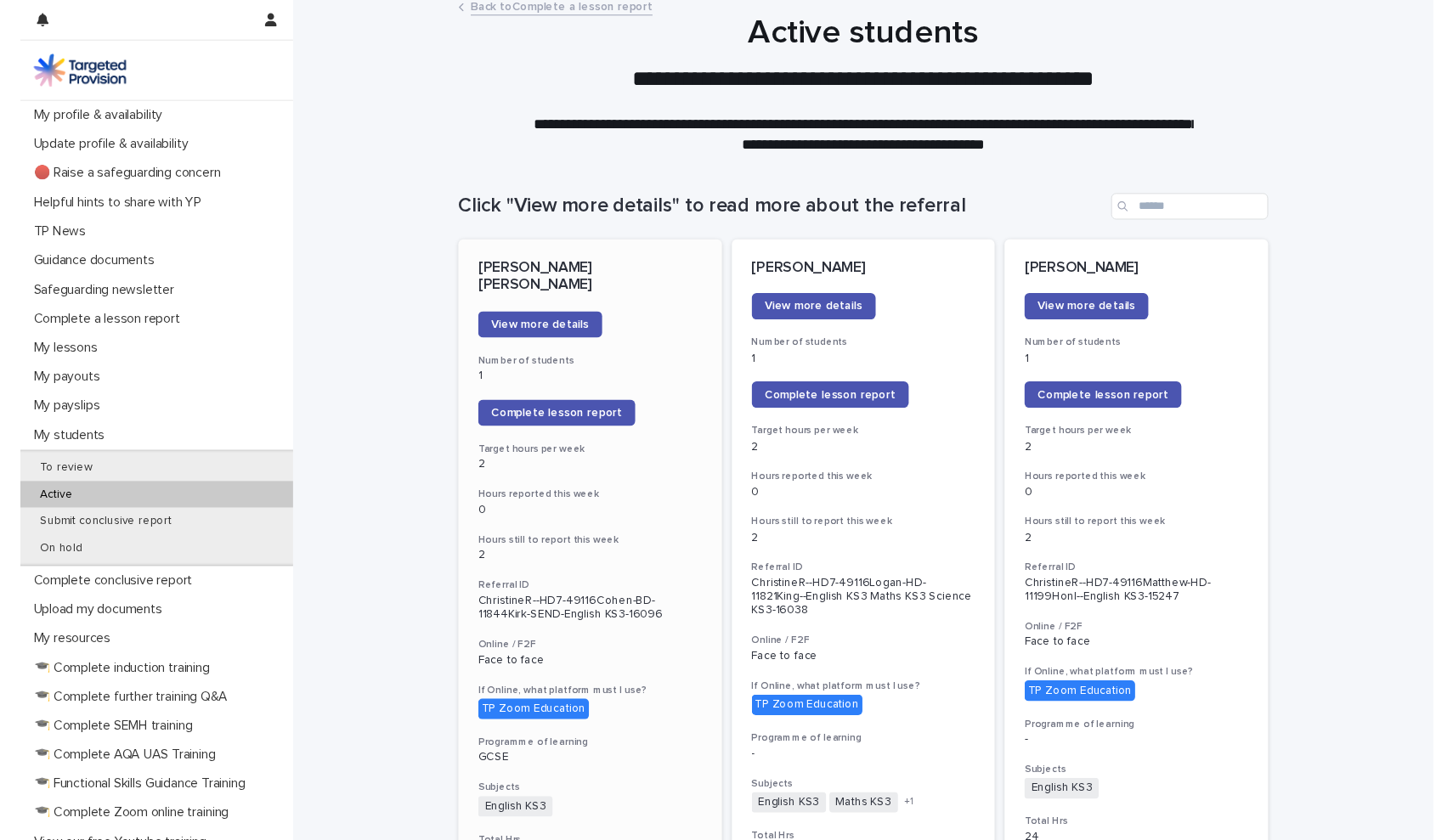 scroll, scrollTop: 14, scrollLeft: 0, axis: vertical 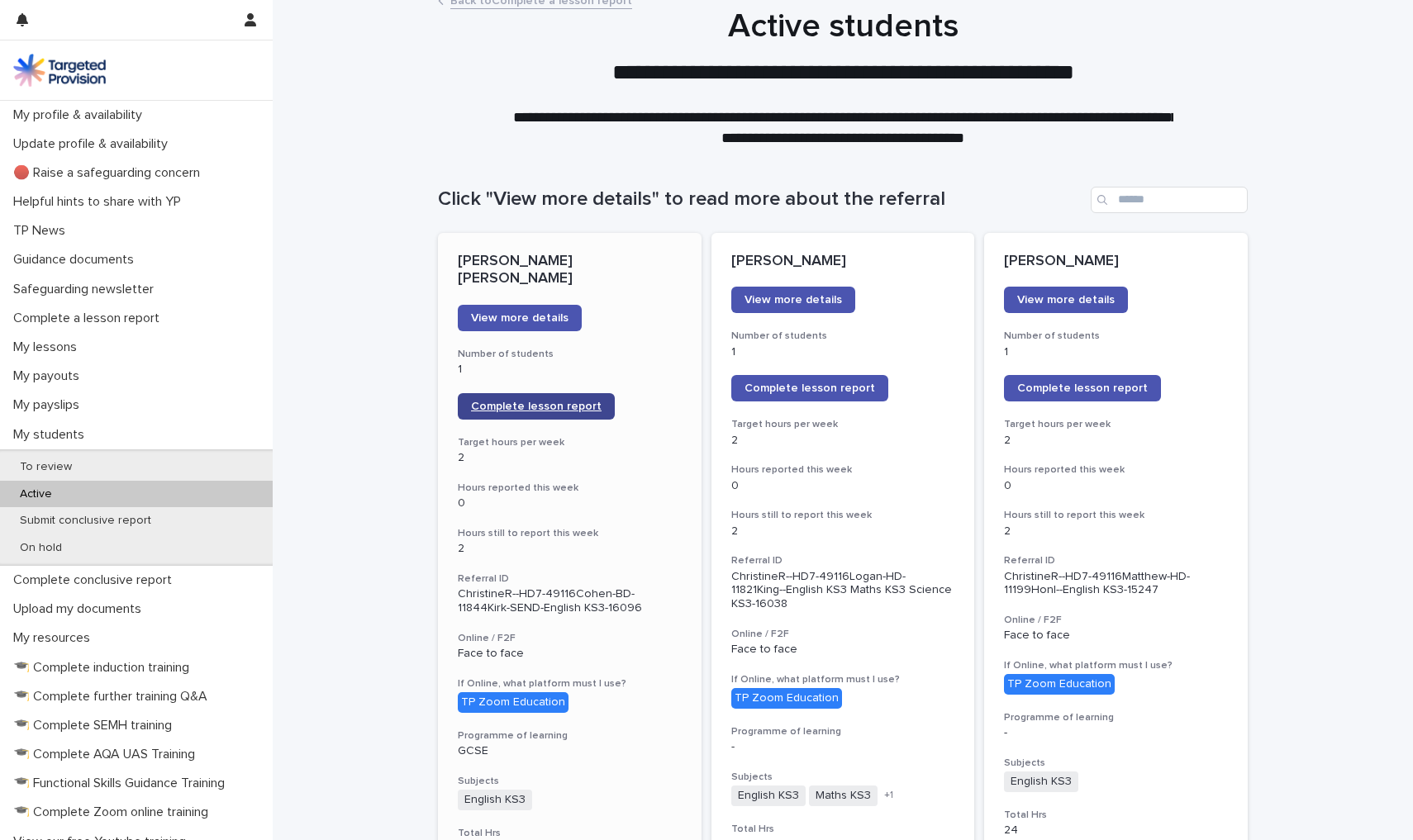 click on "Complete lesson report" at bounding box center (536, 406) 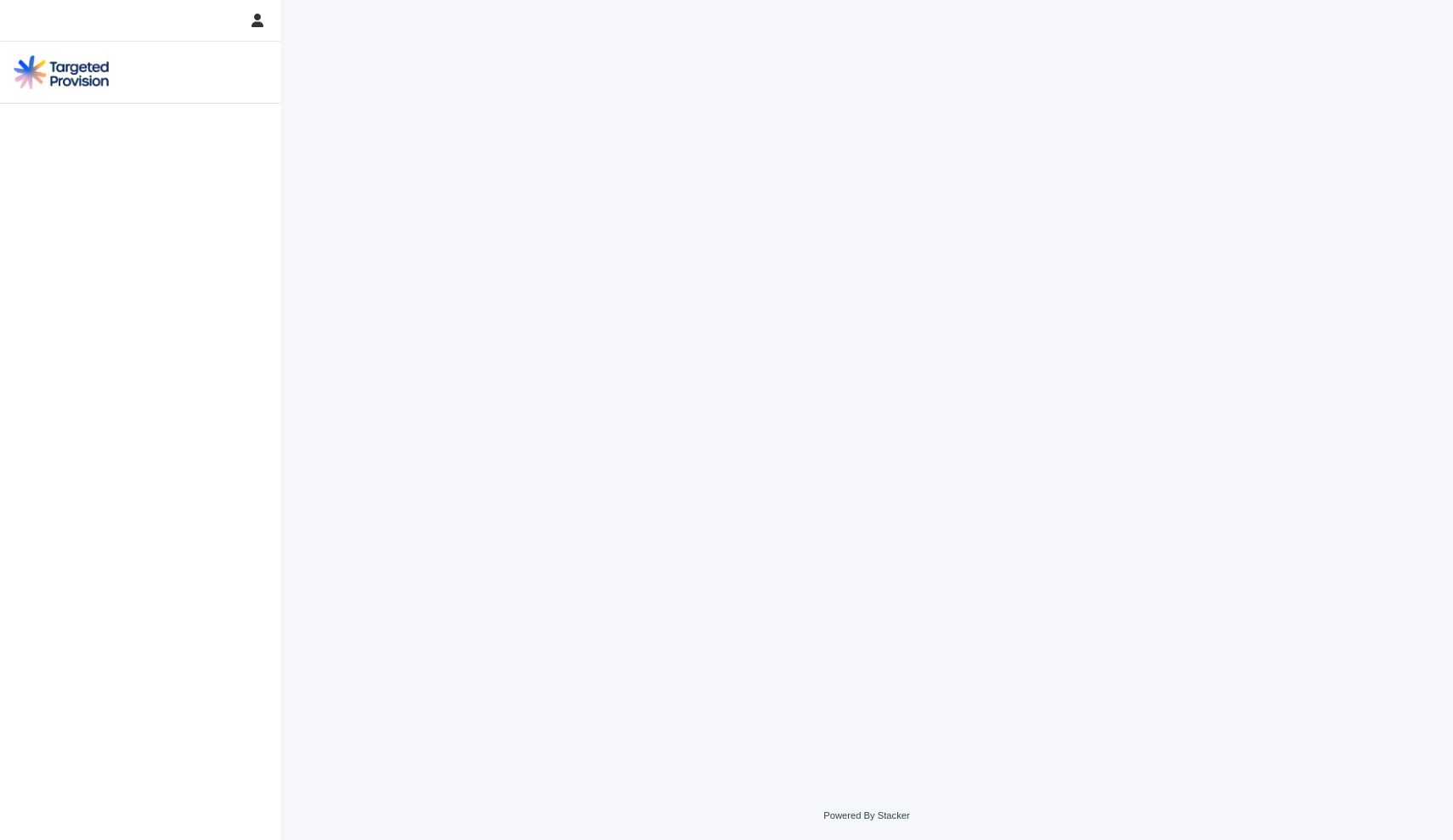 scroll, scrollTop: 0, scrollLeft: 0, axis: both 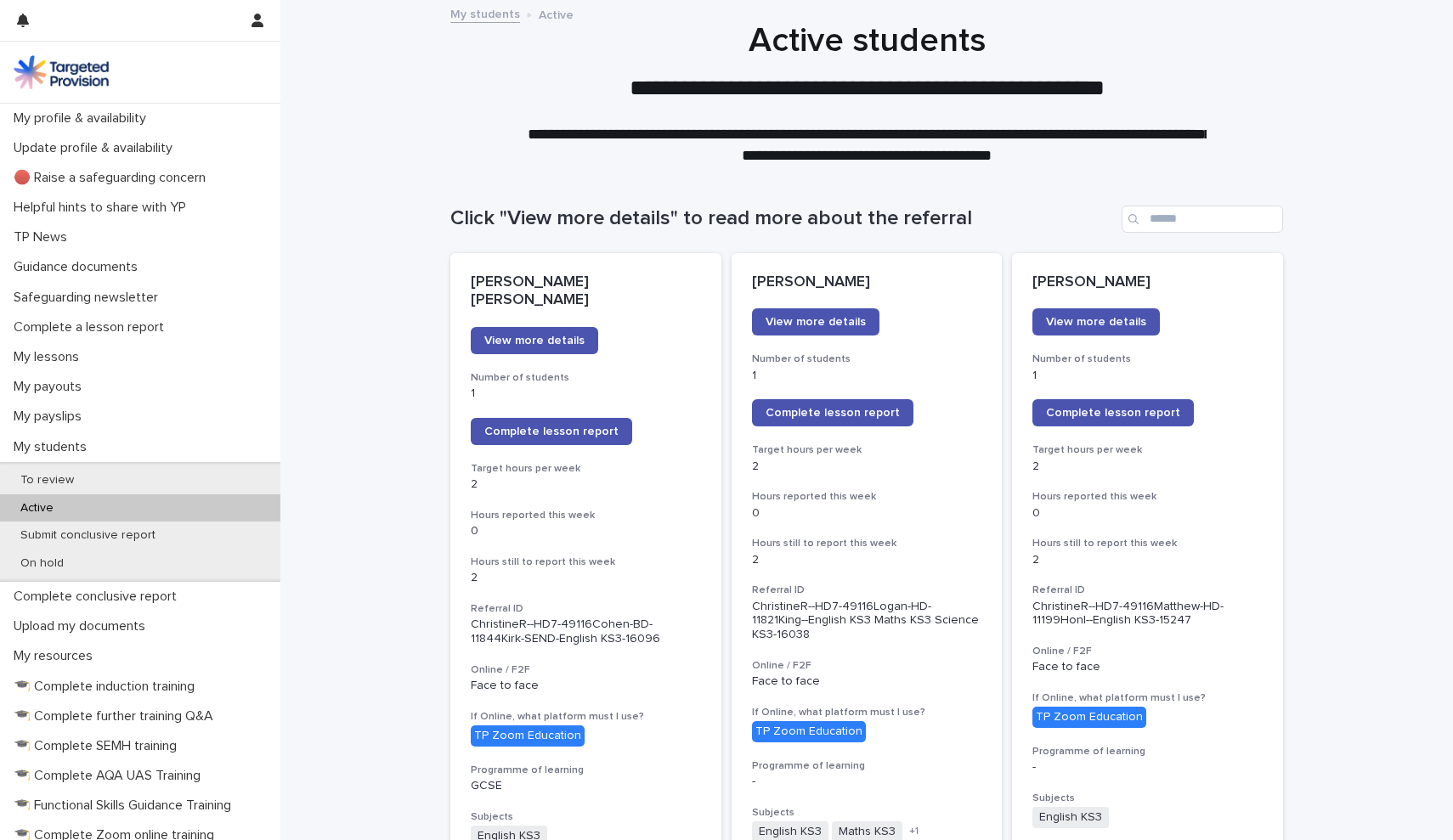 click on "Active" at bounding box center [37, 508] 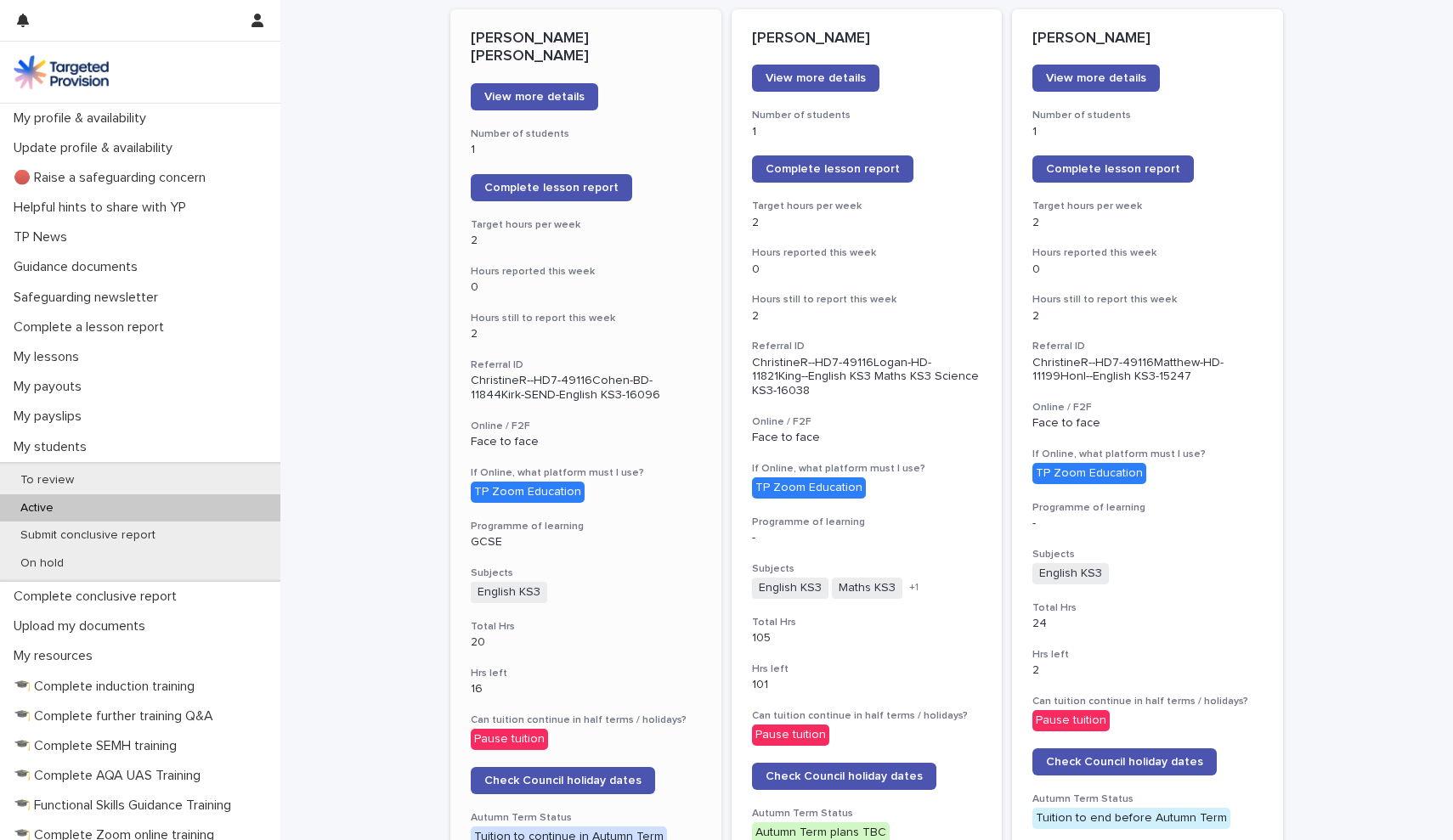 scroll, scrollTop: 247, scrollLeft: 0, axis: vertical 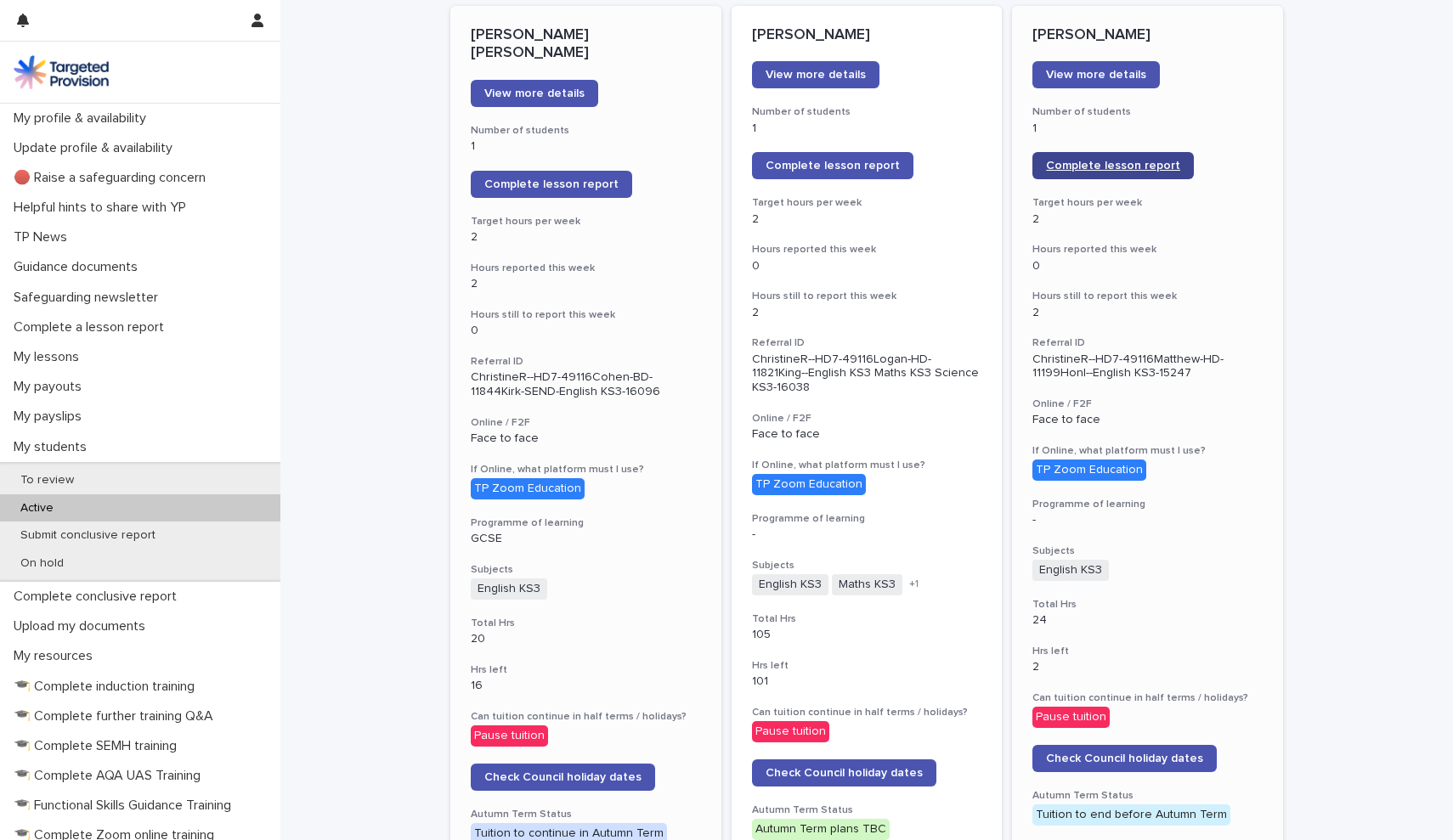 click on "Complete lesson report" at bounding box center (1113, 166) 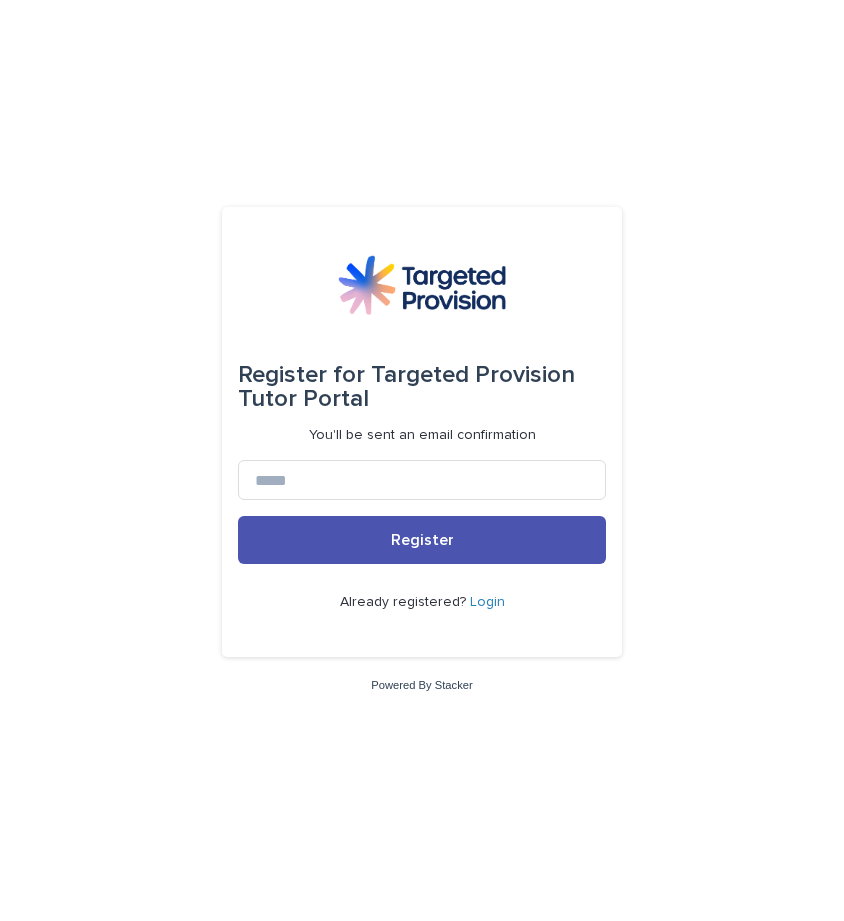 scroll, scrollTop: 0, scrollLeft: 0, axis: both 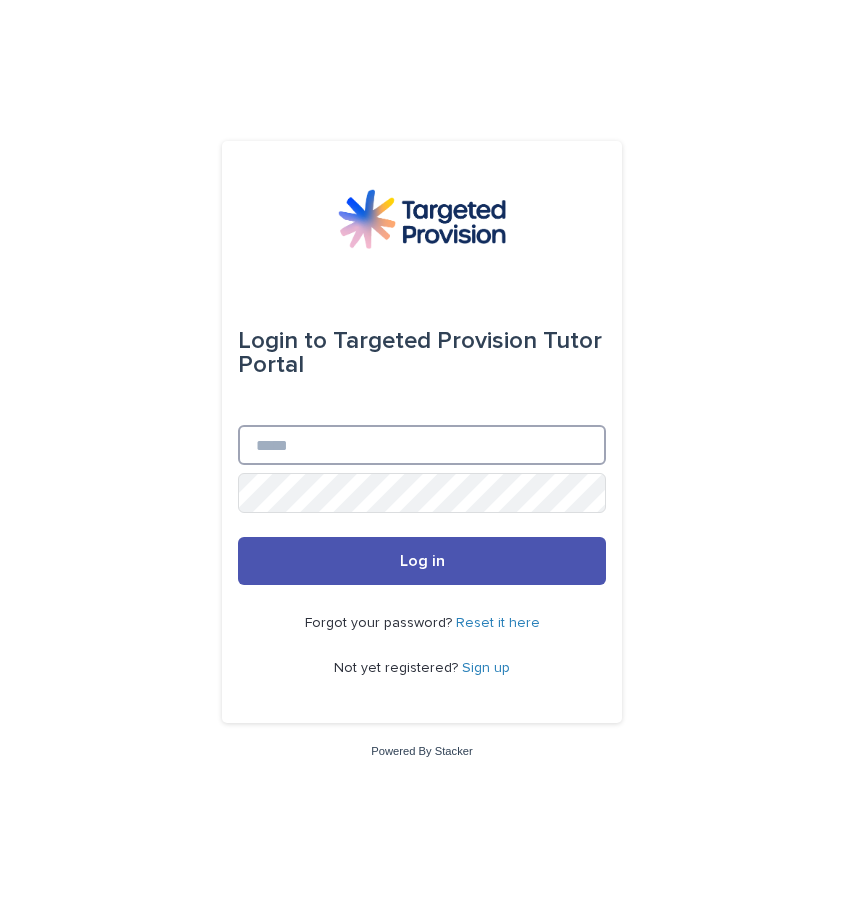type on "**********" 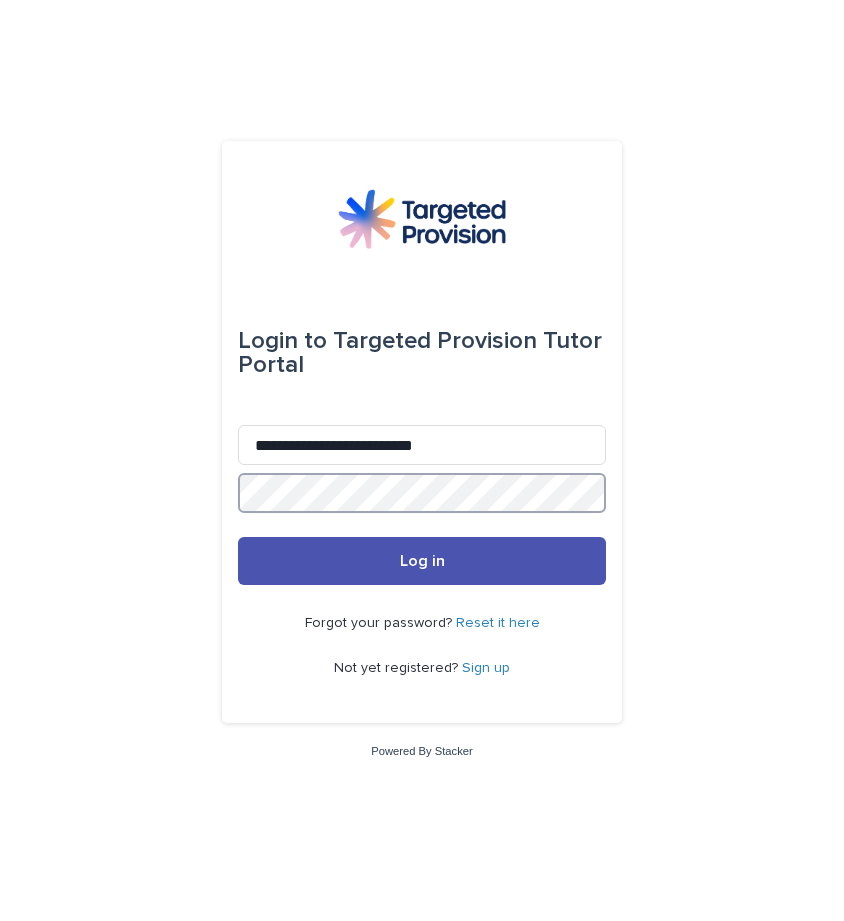 click on "Log in" at bounding box center (422, 561) 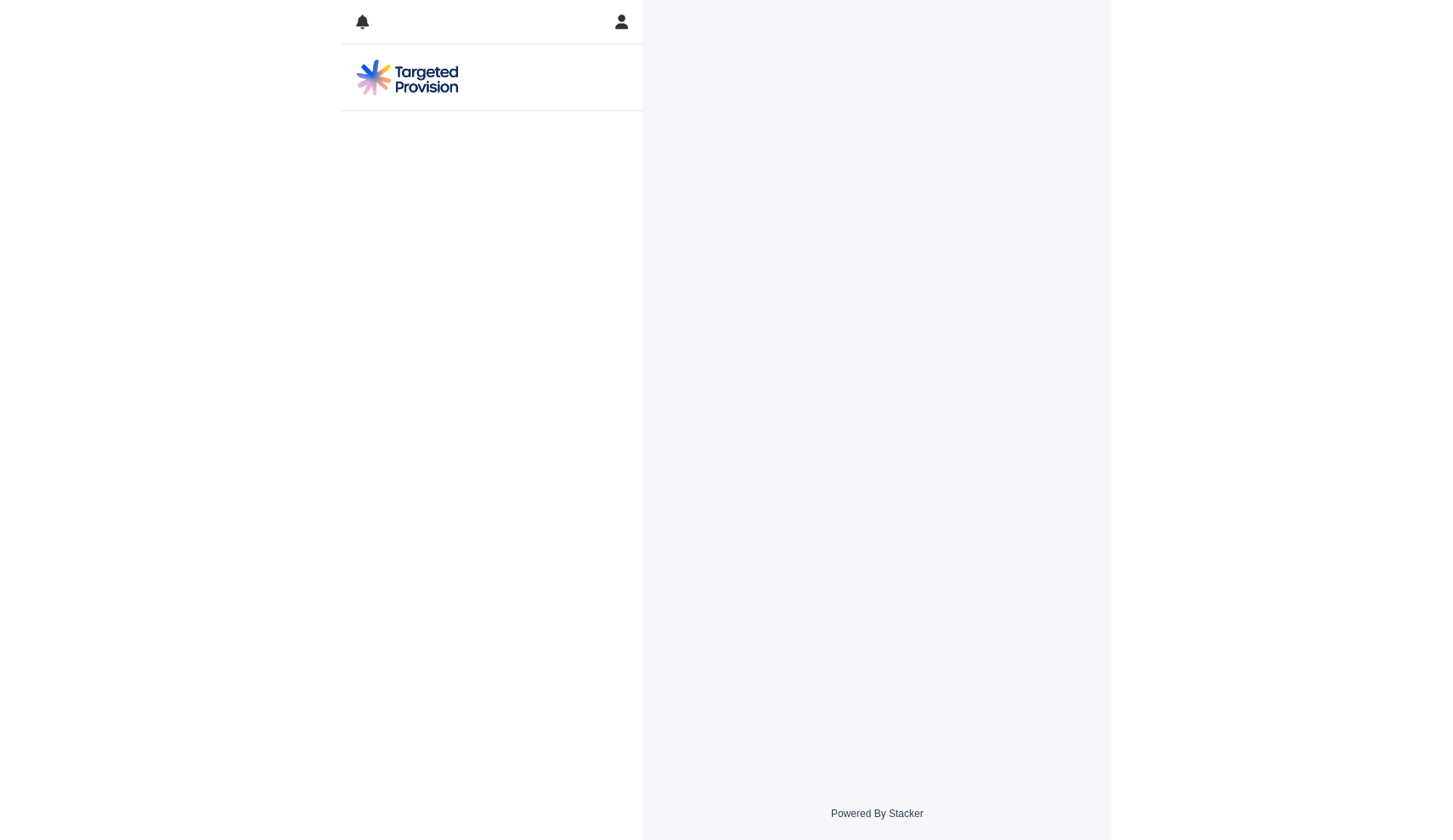 scroll, scrollTop: 0, scrollLeft: 0, axis: both 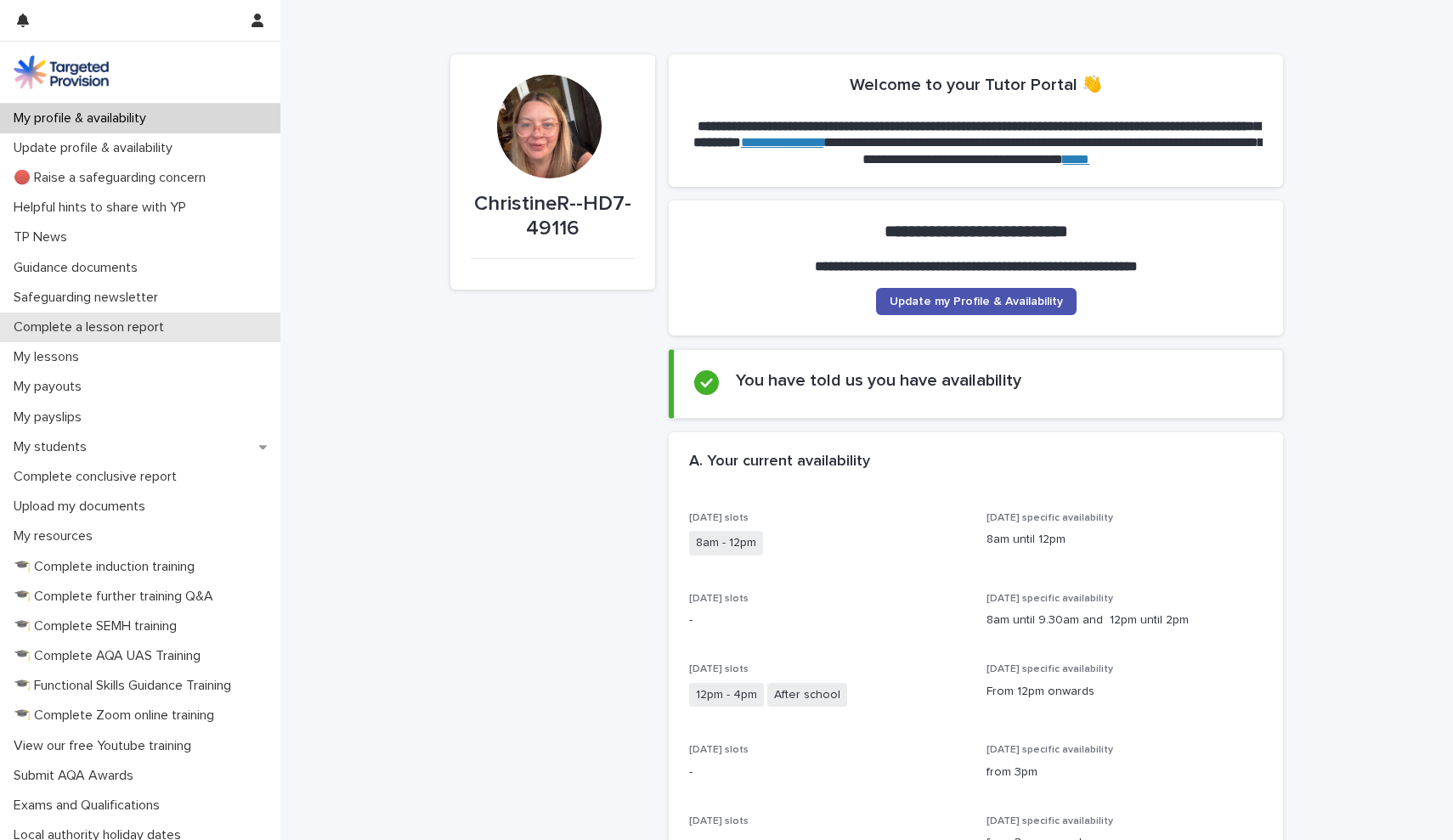 click on "Complete a lesson report" at bounding box center (92, 327) 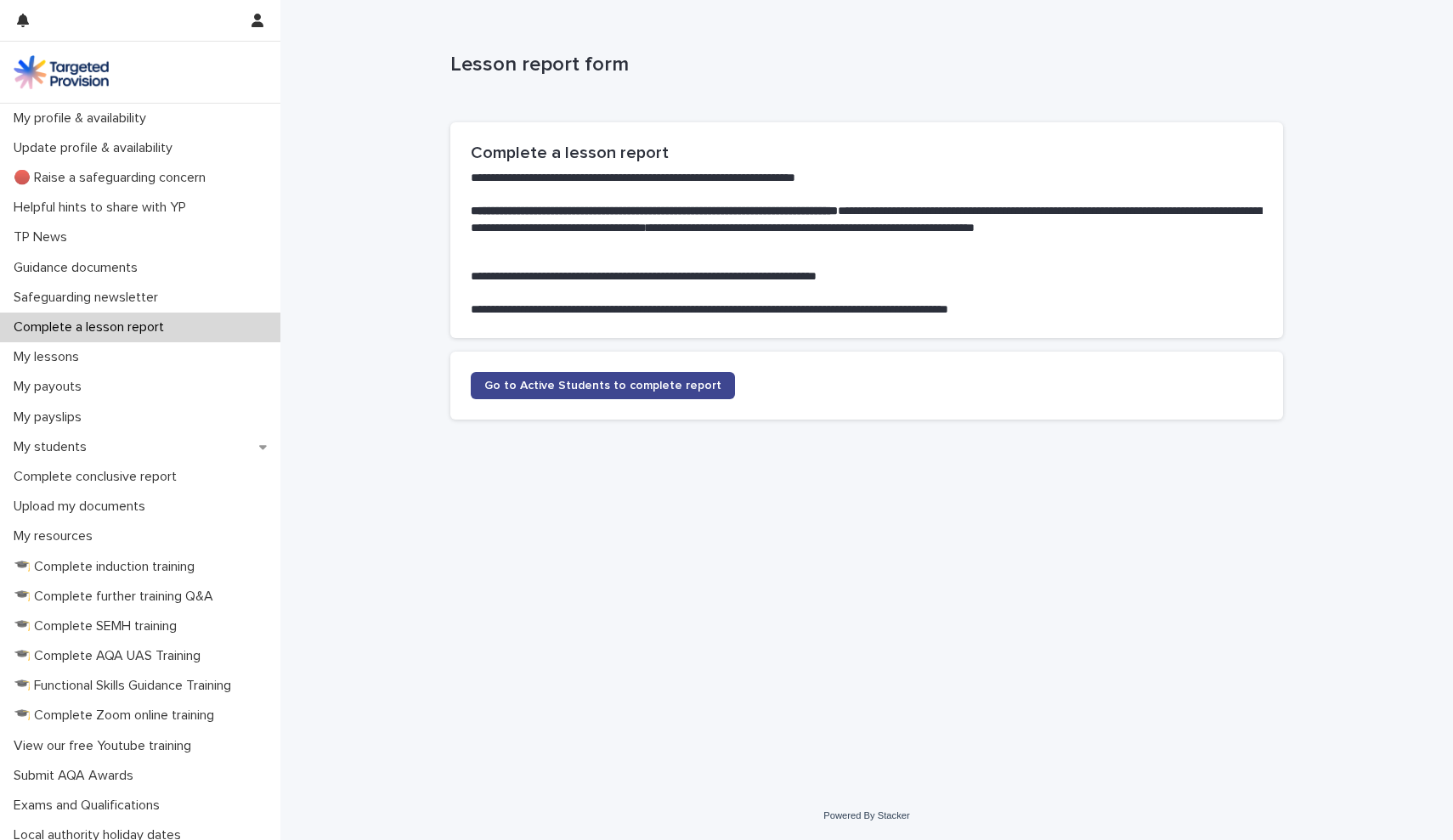 click on "Go to Active Students to complete report" 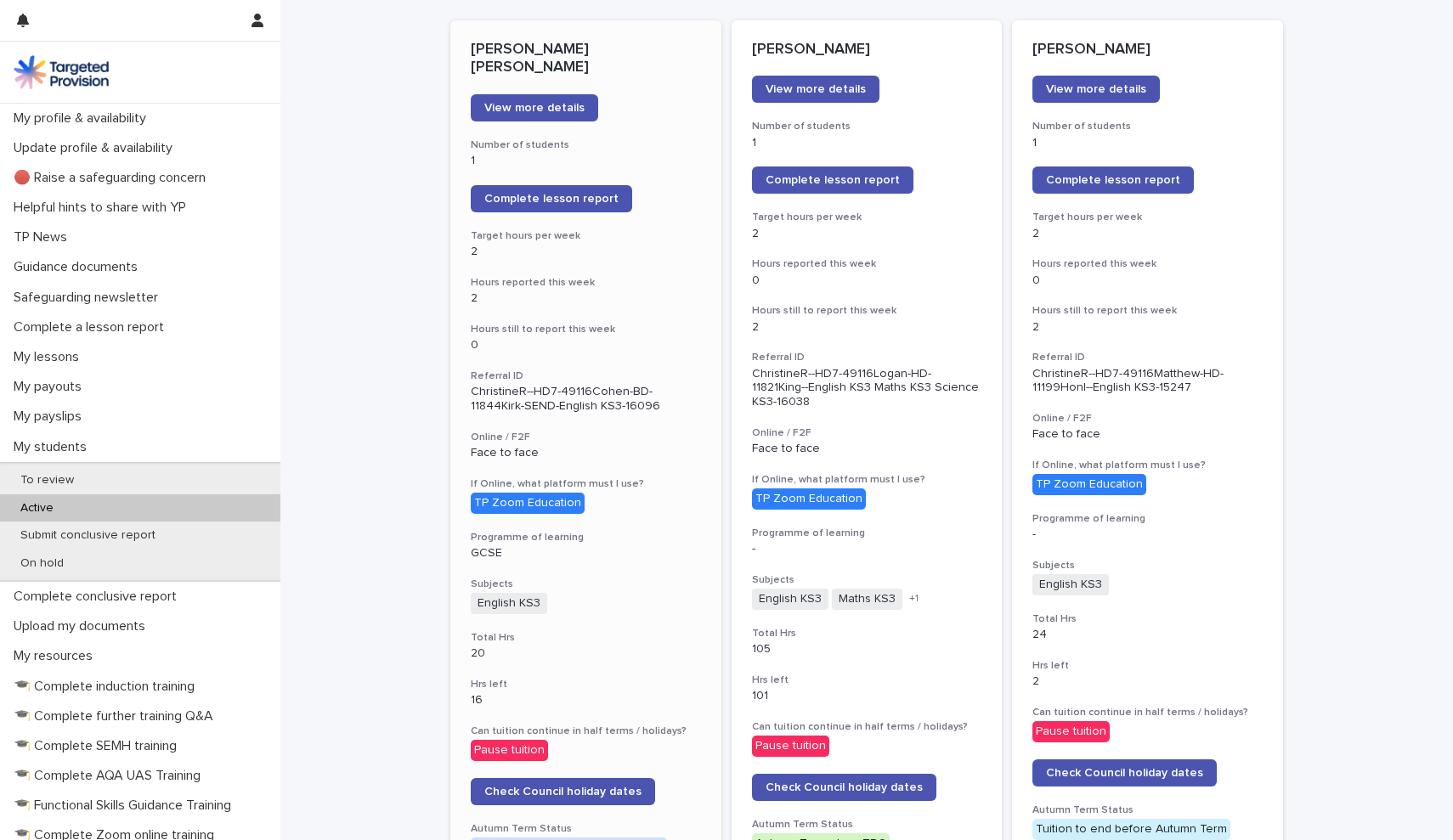 scroll, scrollTop: 239, scrollLeft: 0, axis: vertical 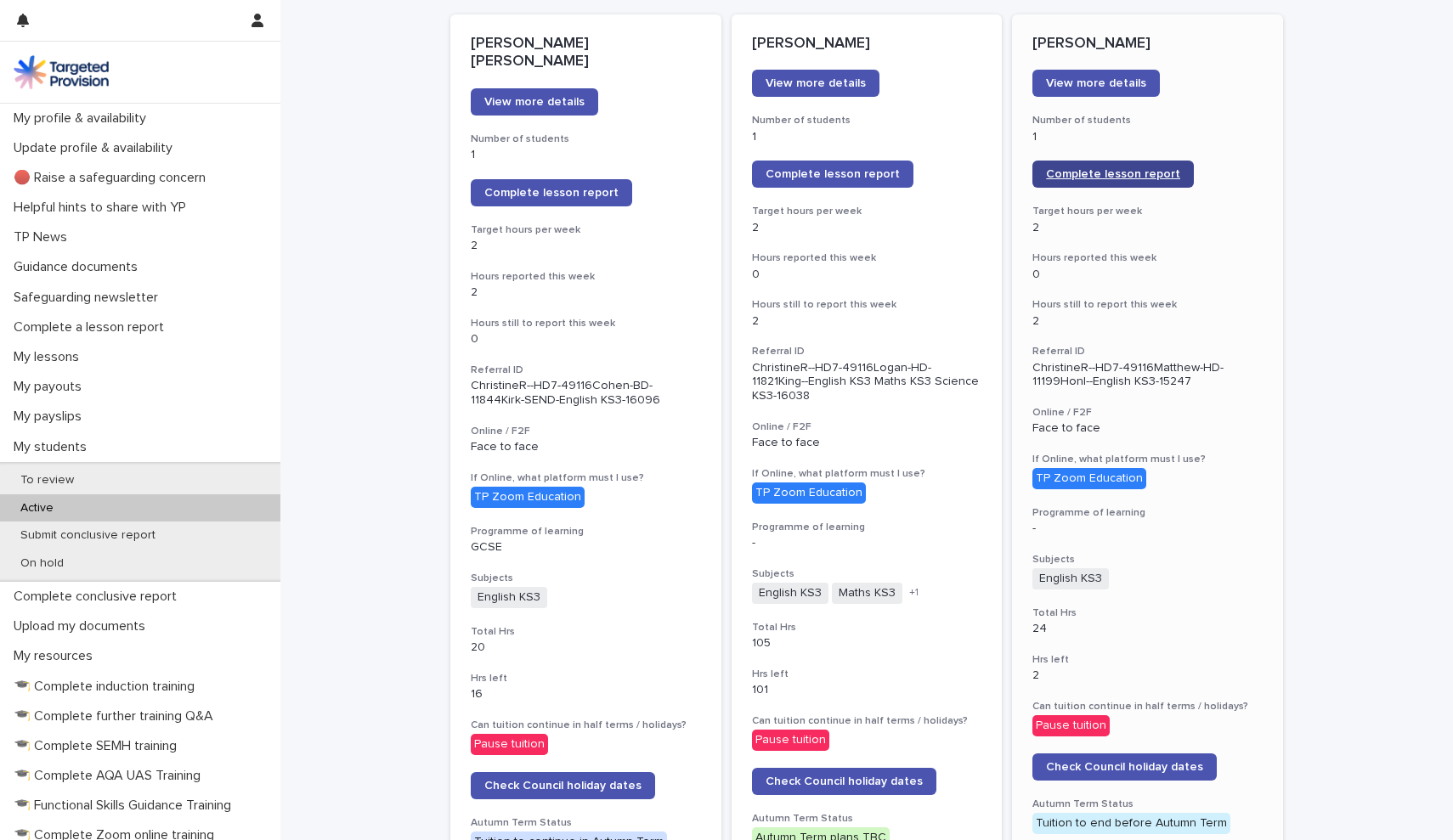 click on "Complete lesson report" at bounding box center [1113, 174] 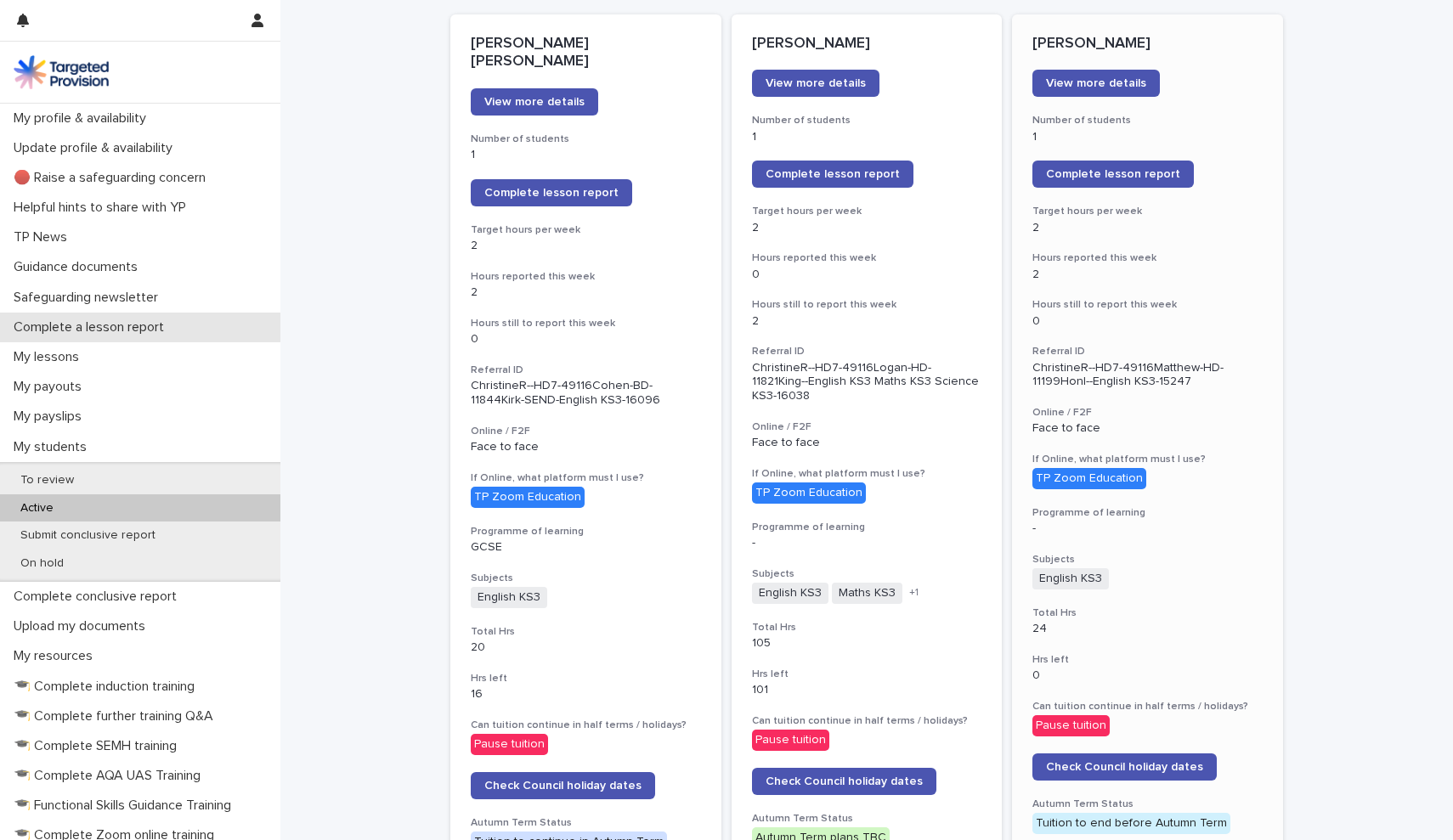 click on "Complete a lesson report" at bounding box center (92, 327) 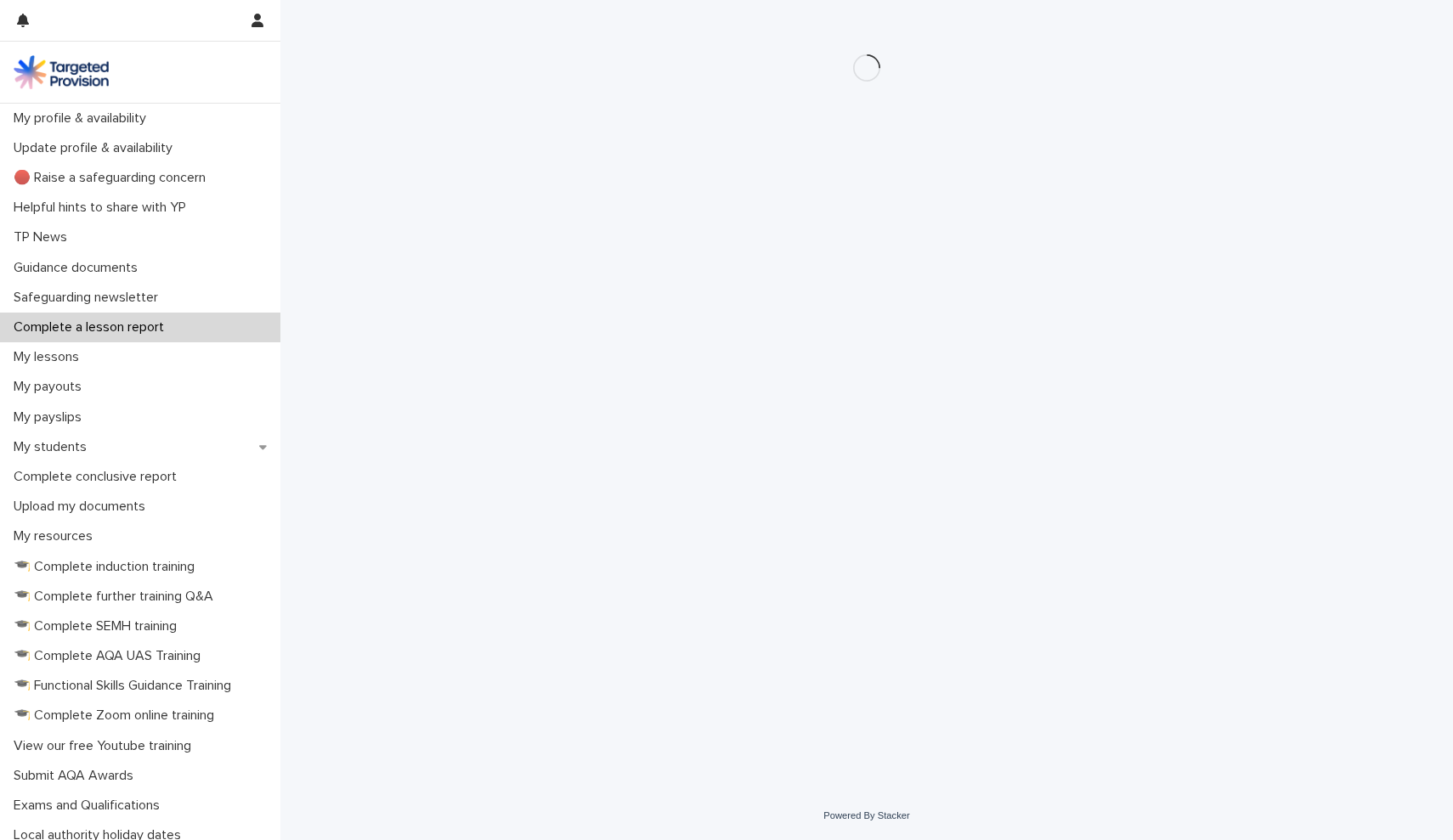 scroll, scrollTop: 0, scrollLeft: 0, axis: both 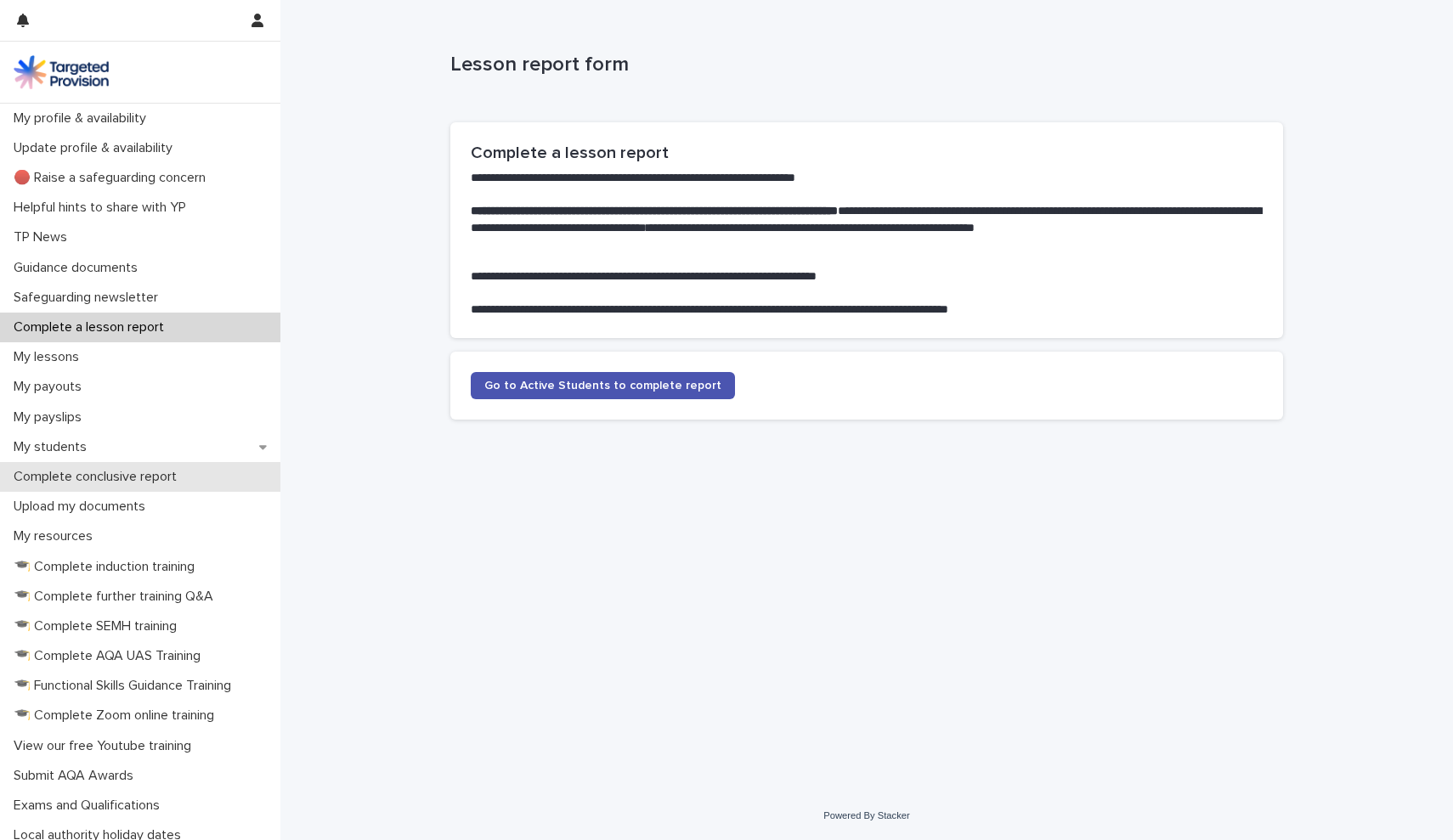 click on "Complete conclusive report" at bounding box center [140, 476] 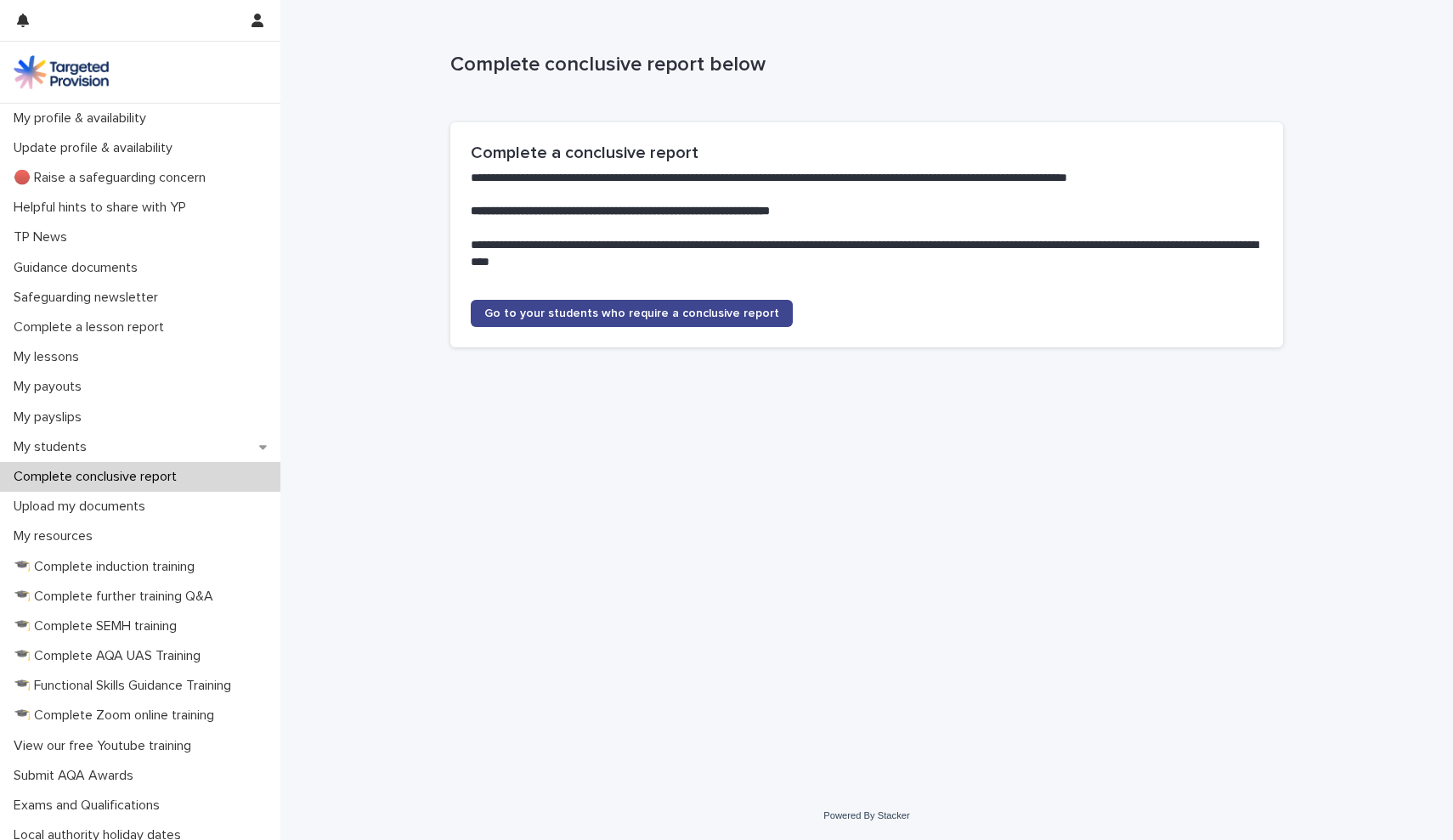 click on "Go to your students who require a conclusive report" at bounding box center (631, 313) 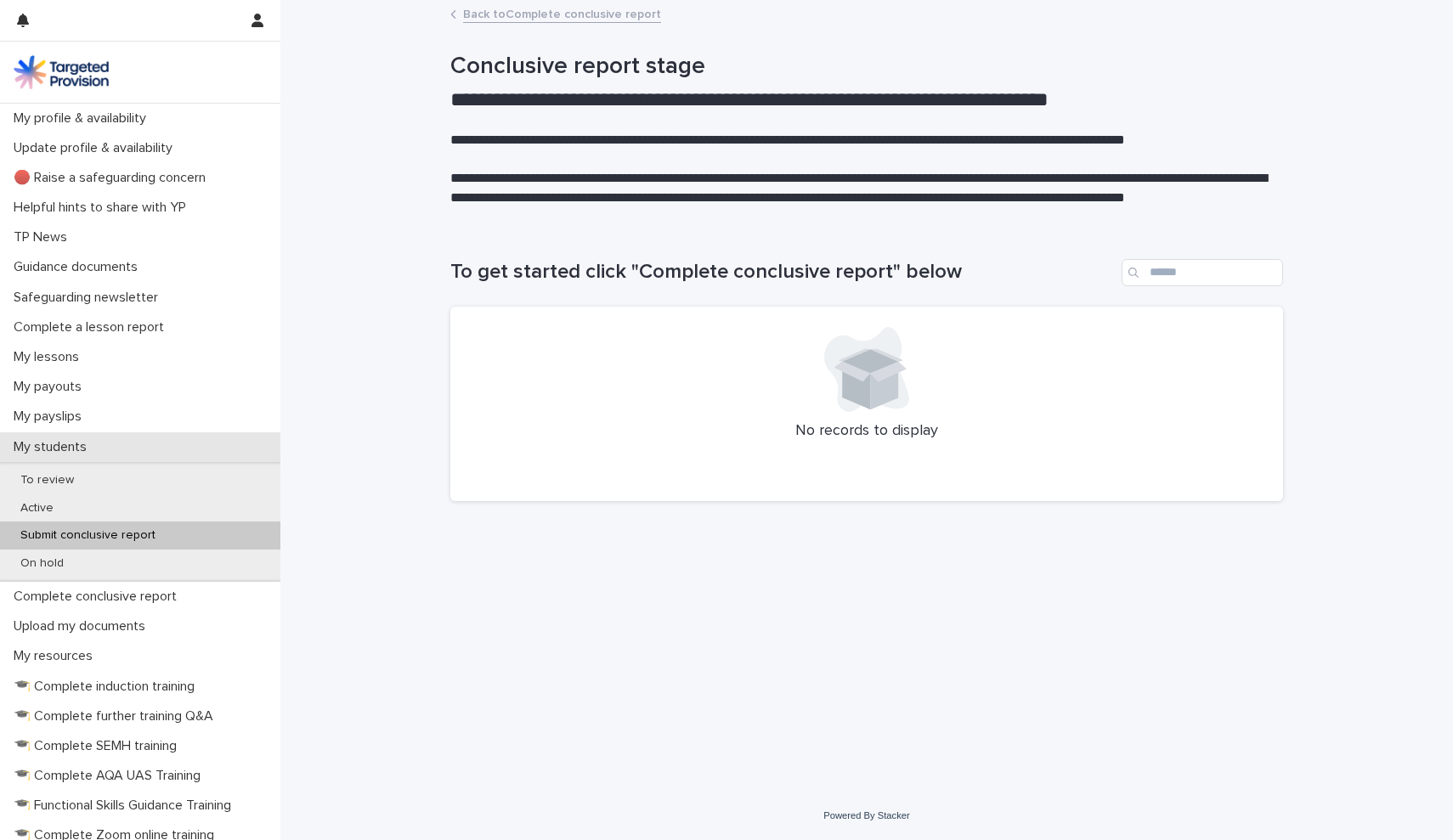 click on "My students" at bounding box center [140, 447] 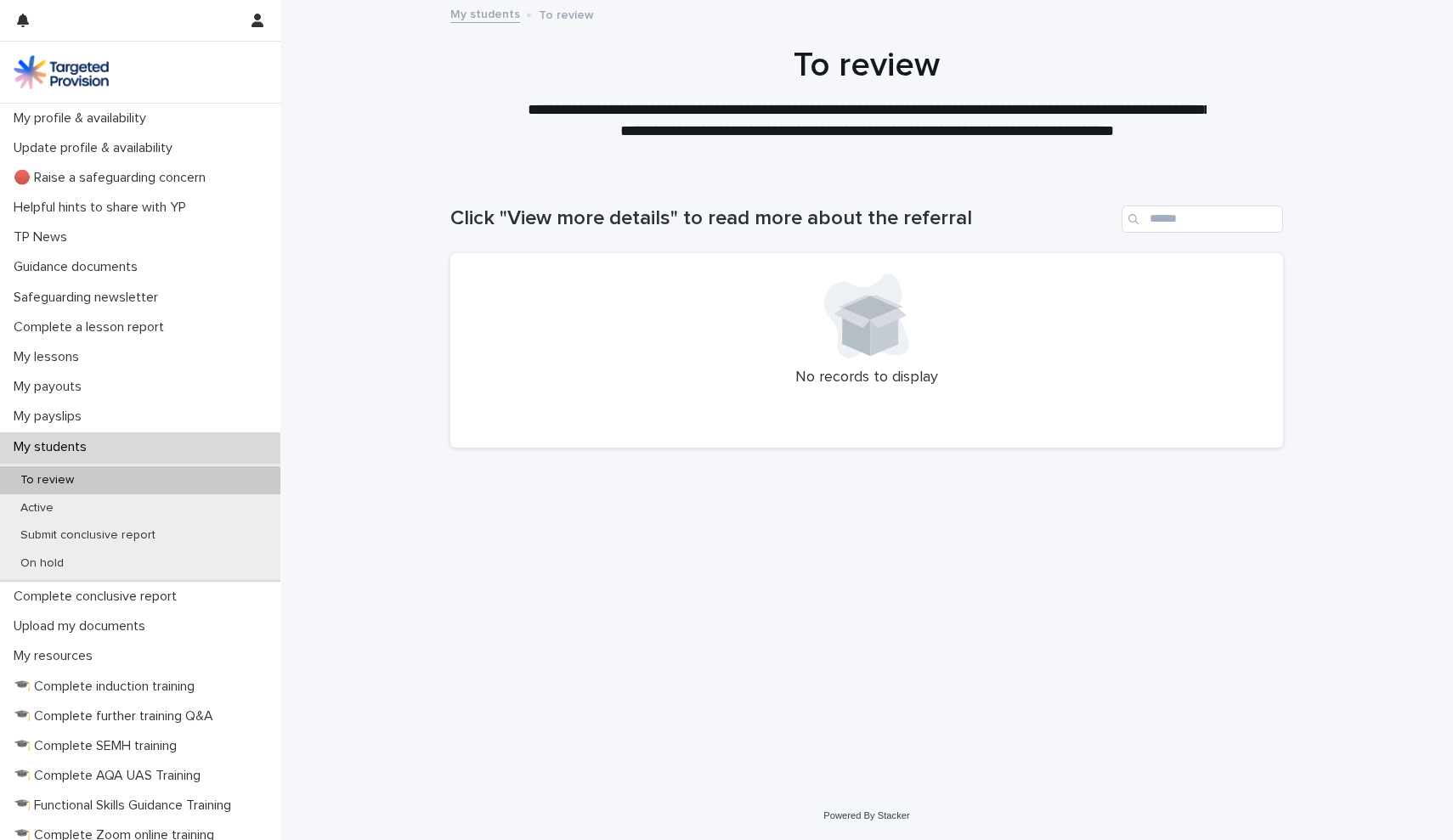 click on "My students" at bounding box center (54, 447) 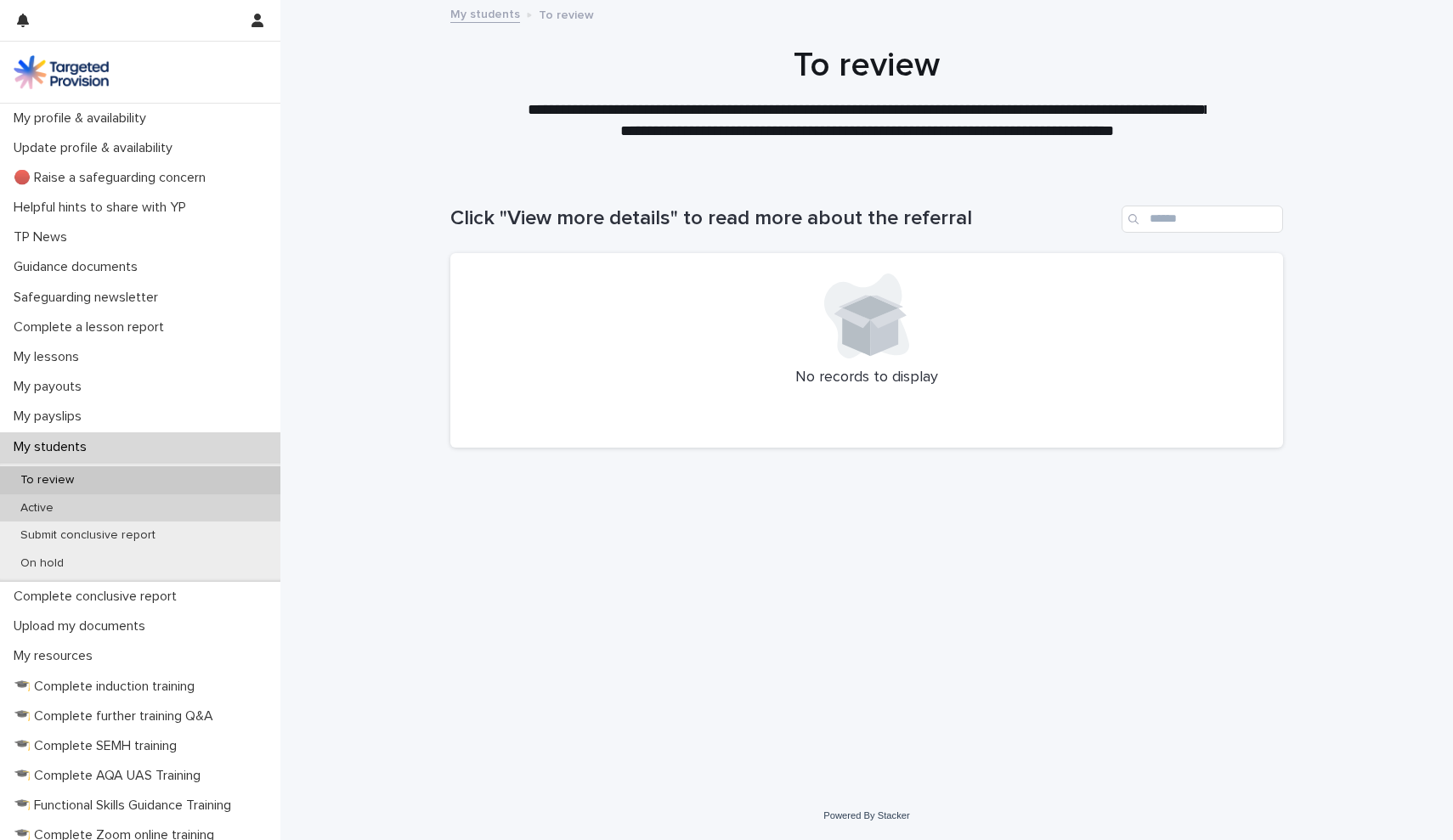 click on "Active" at bounding box center [140, 508] 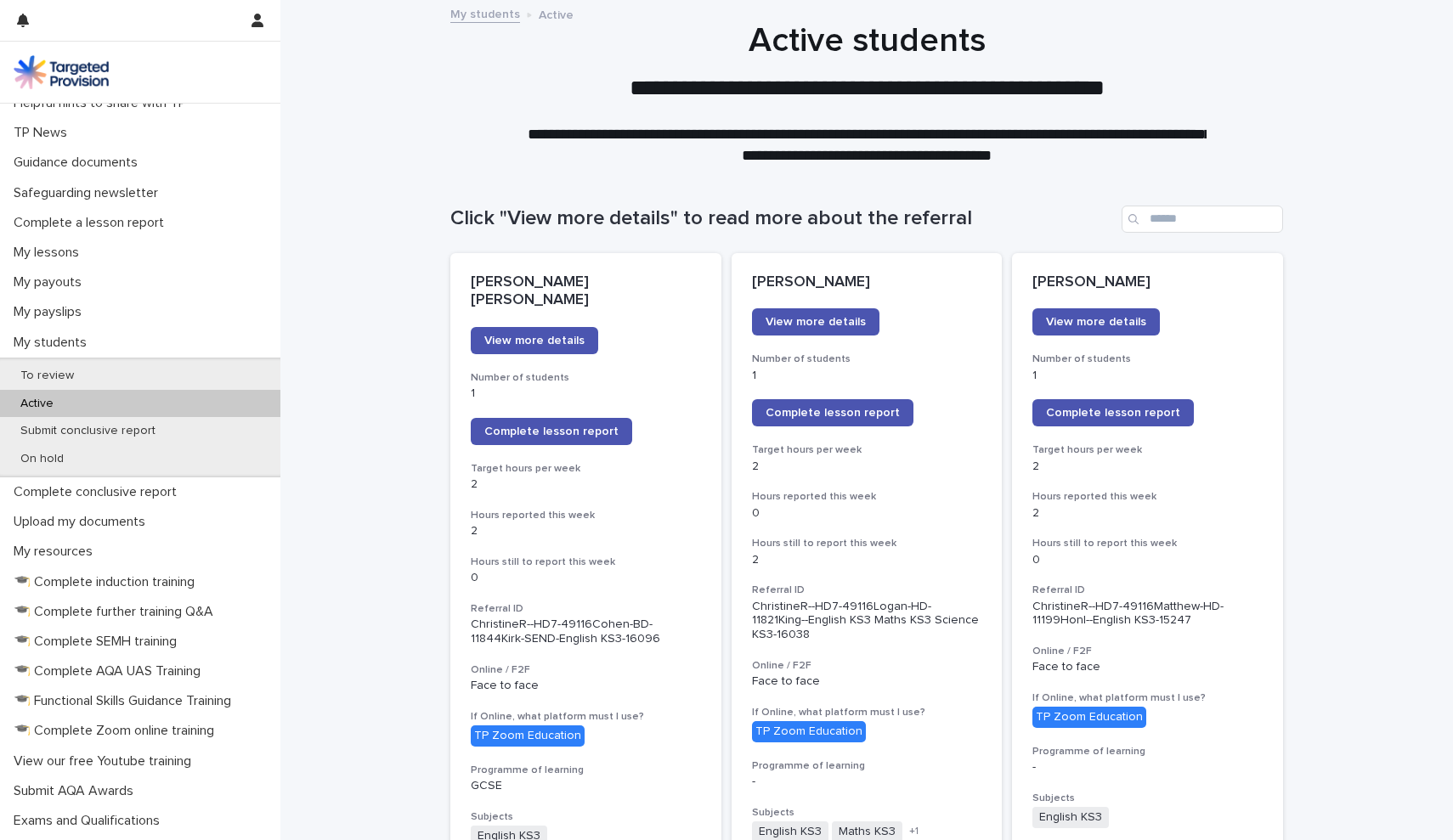 scroll, scrollTop: 145, scrollLeft: 0, axis: vertical 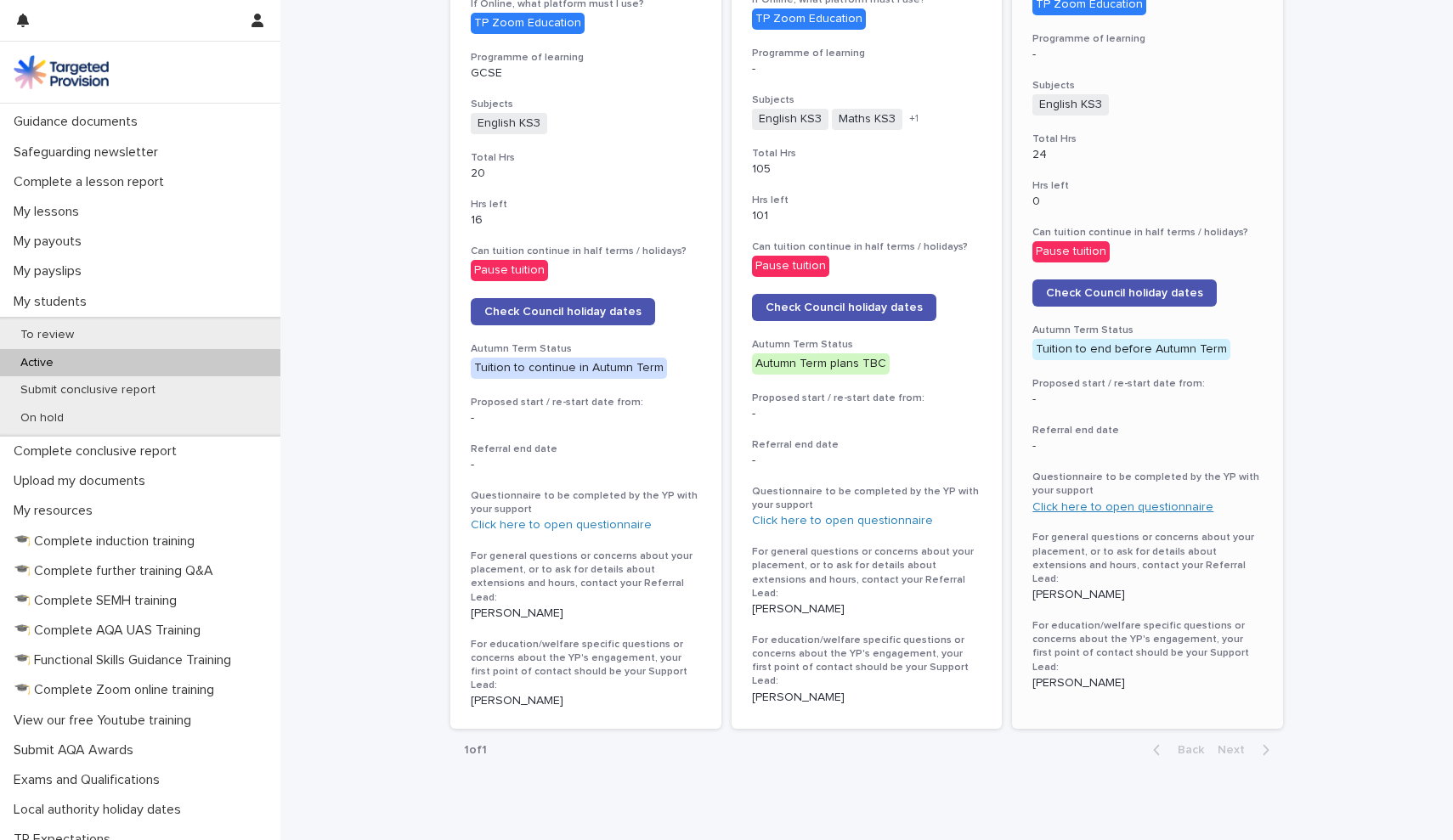 click on "Click here to open questionnaire" at bounding box center (1122, 507) 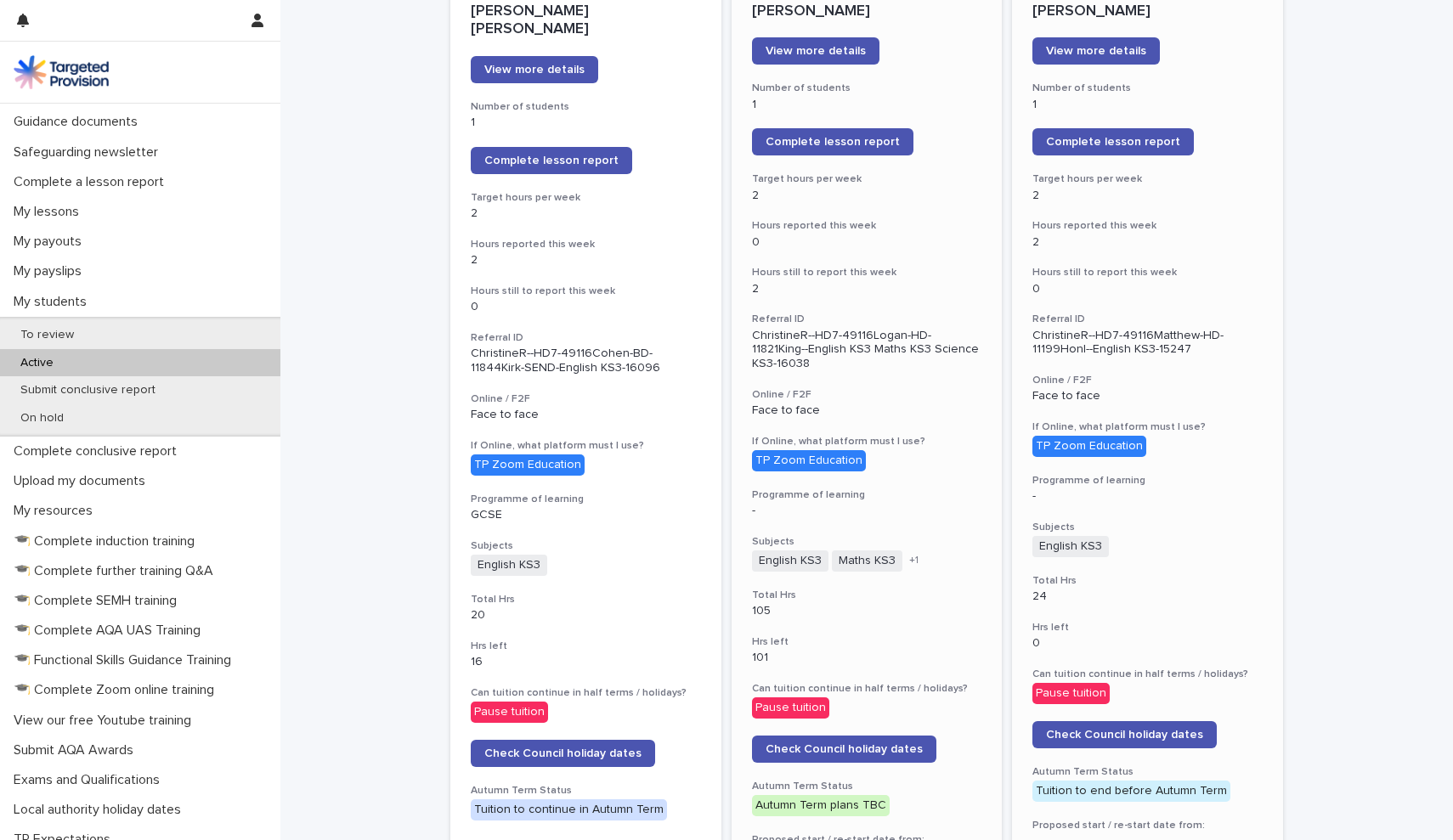 scroll, scrollTop: 274, scrollLeft: 0, axis: vertical 